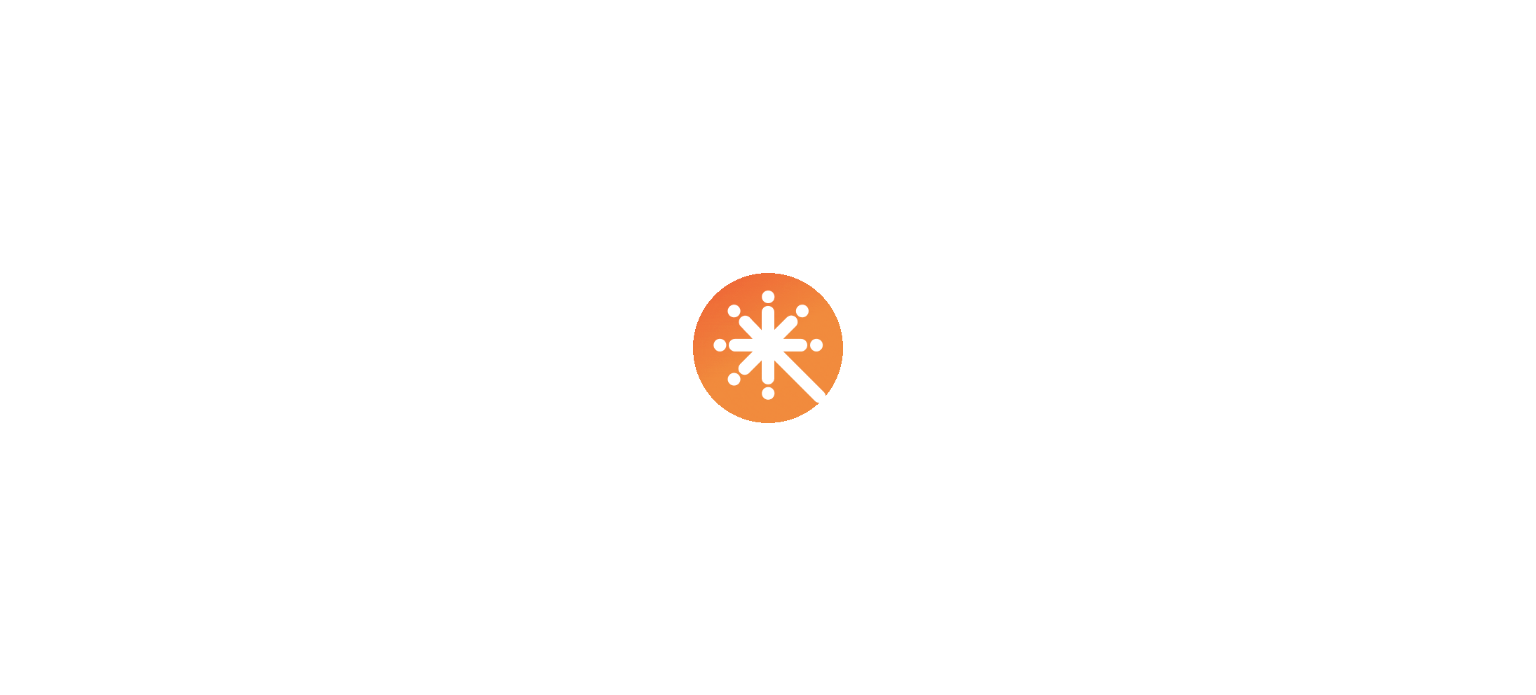 scroll, scrollTop: 0, scrollLeft: 0, axis: both 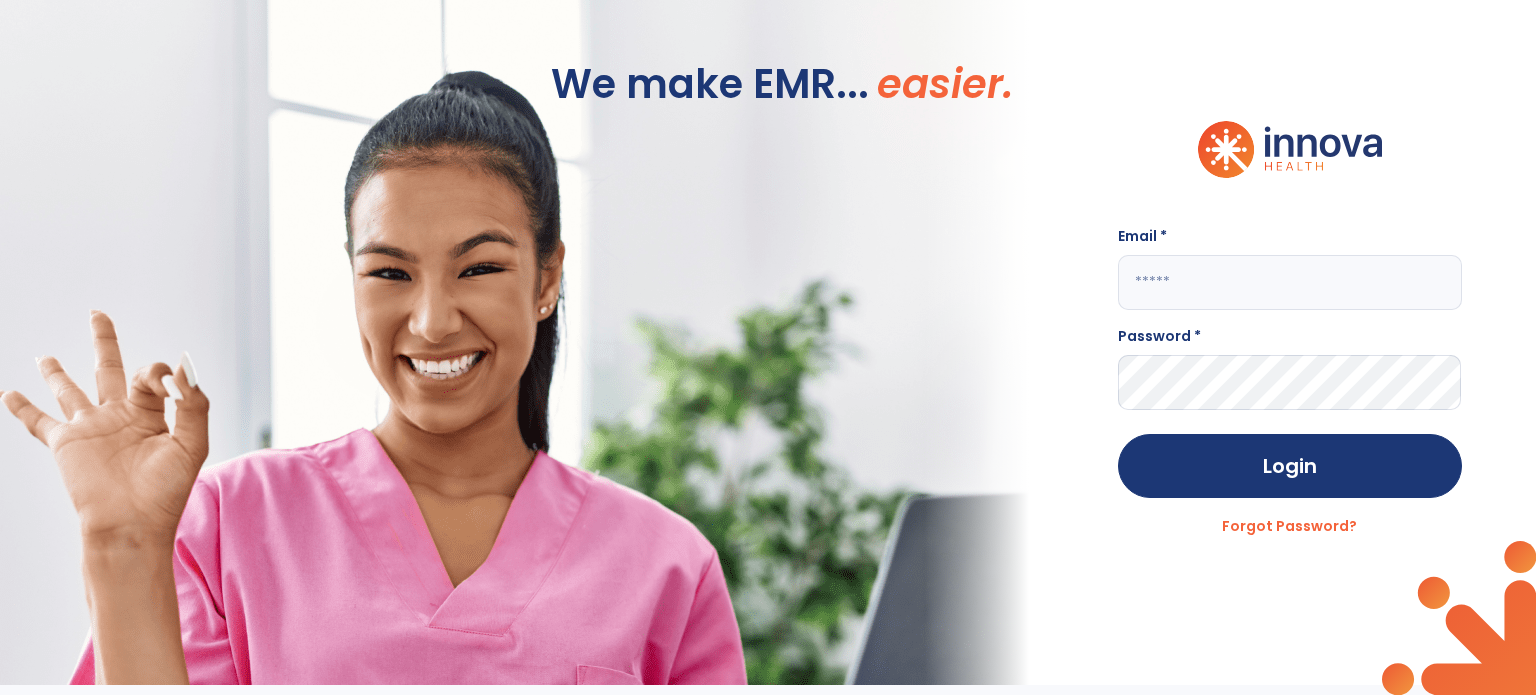 click 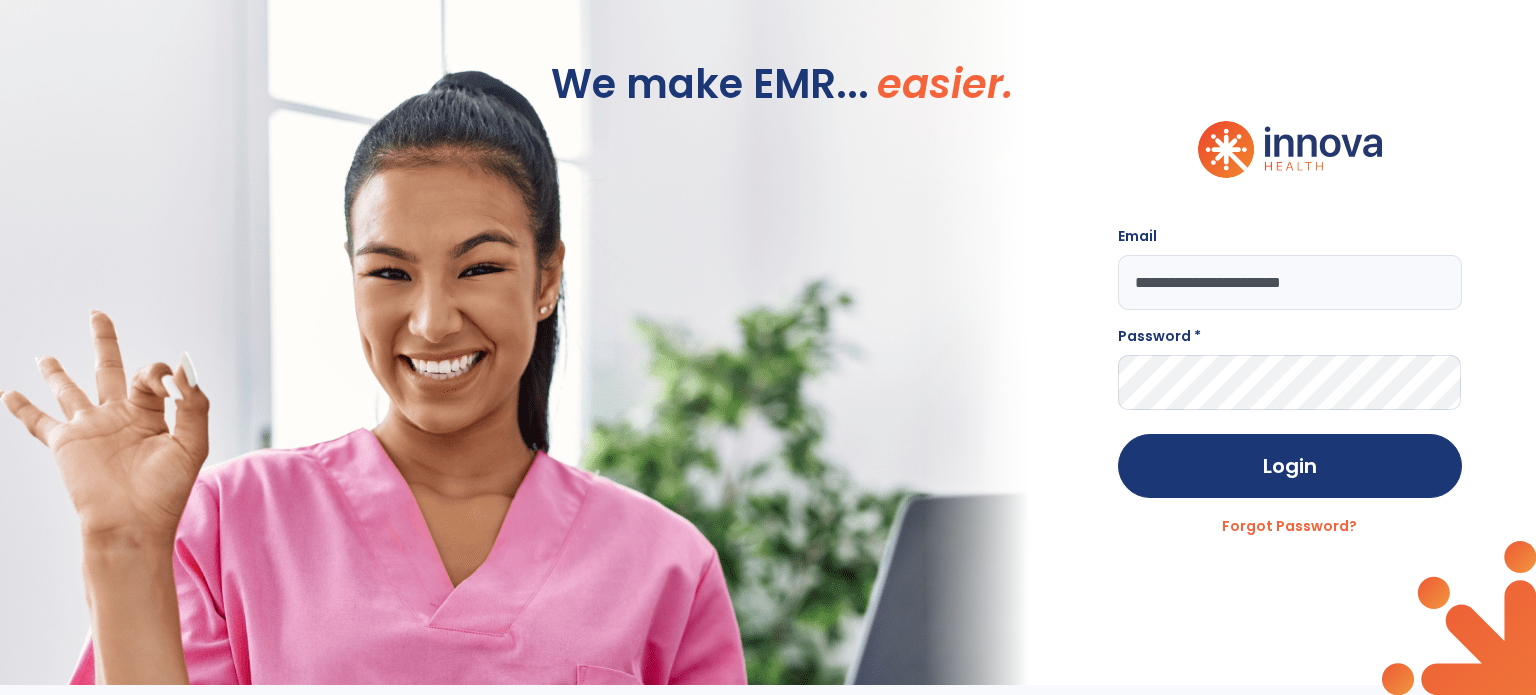 type on "**********" 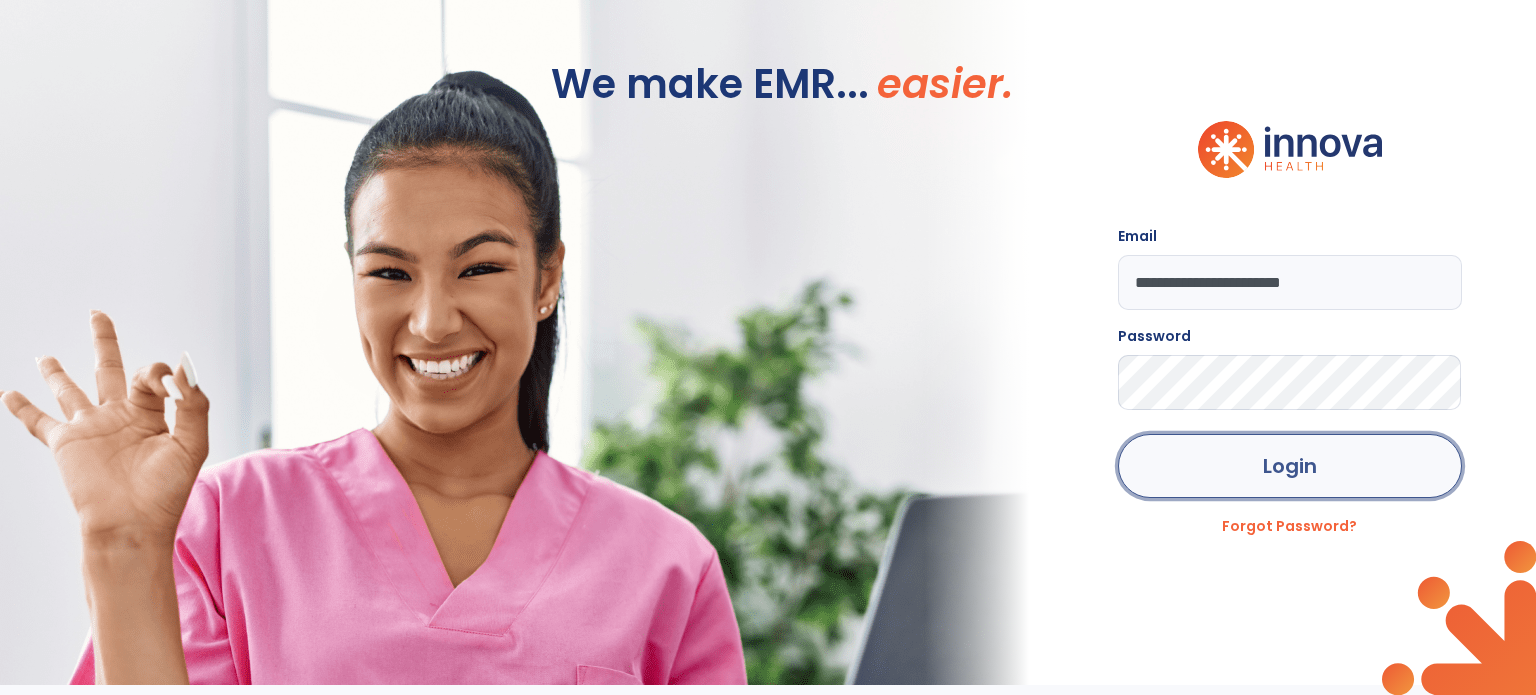 click on "Login" 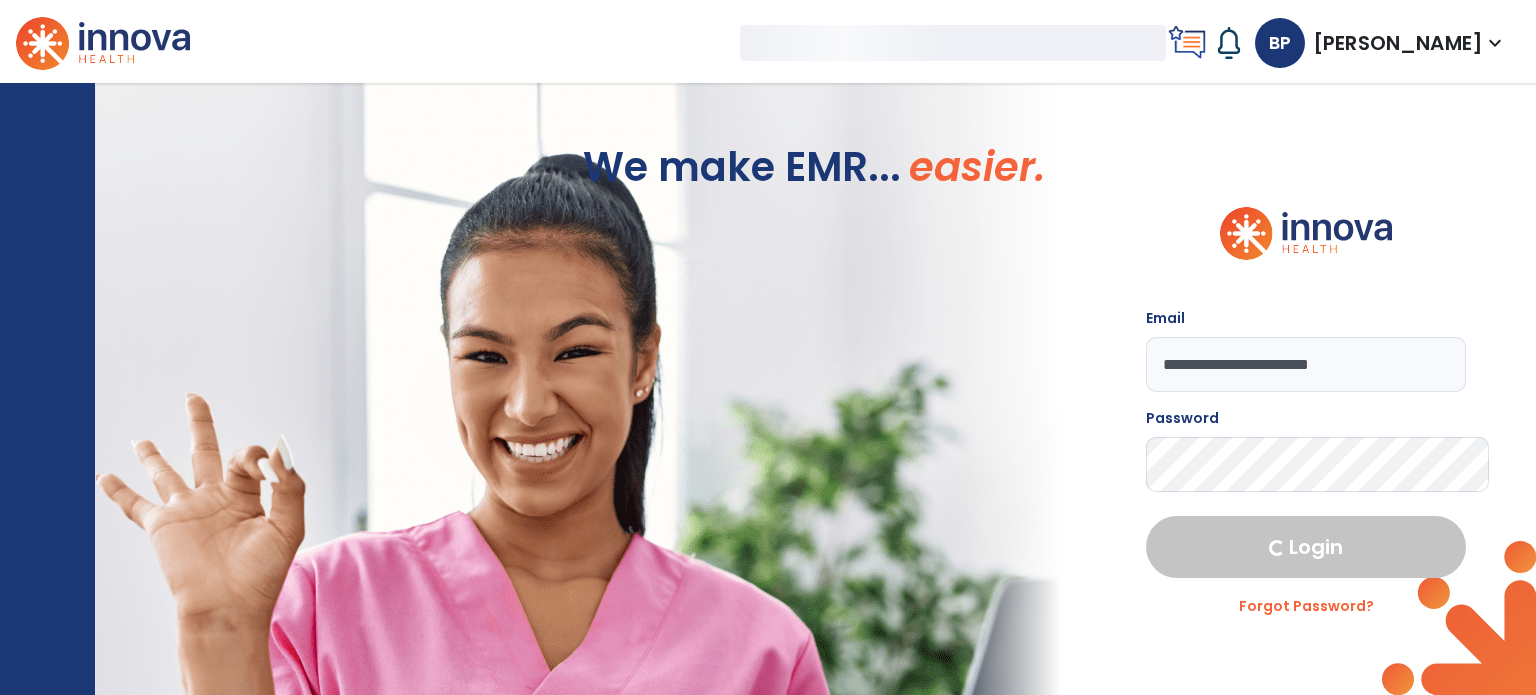 select on "****" 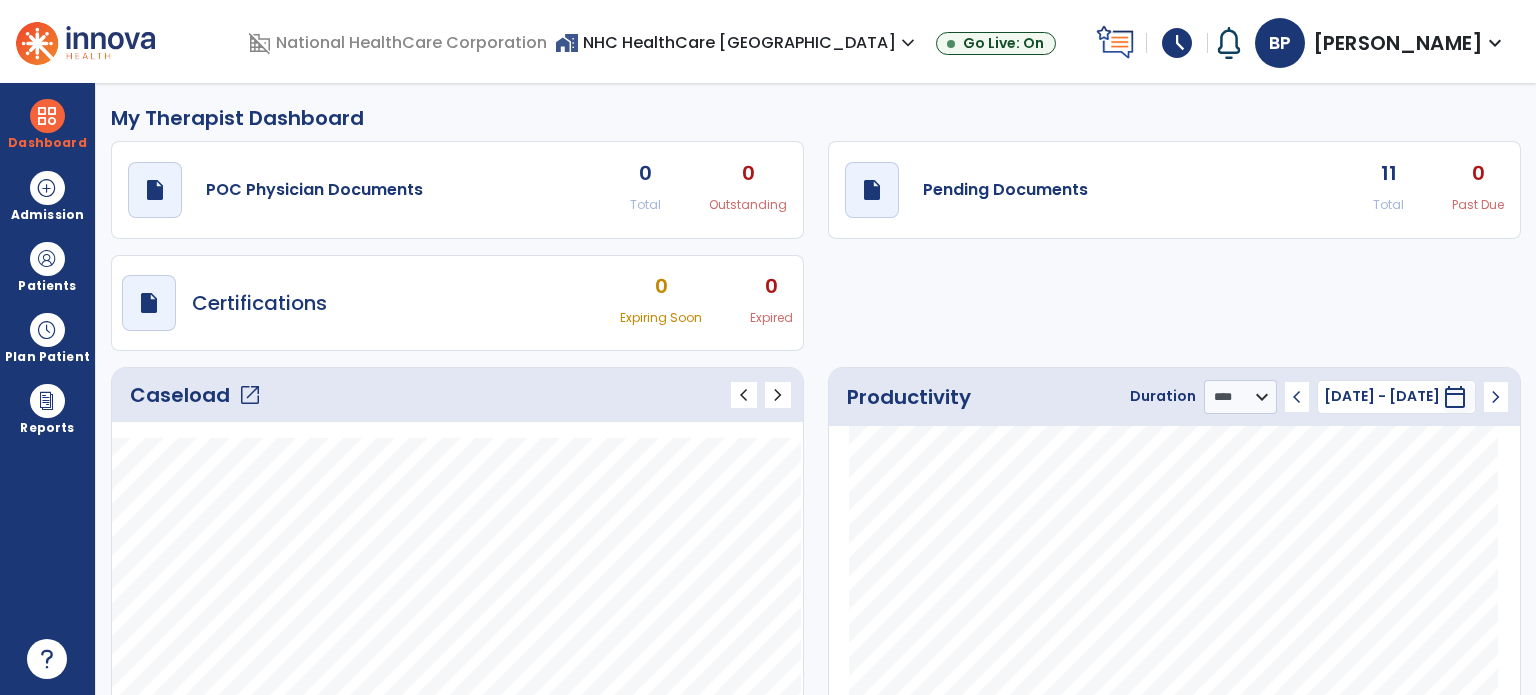 click on "11" 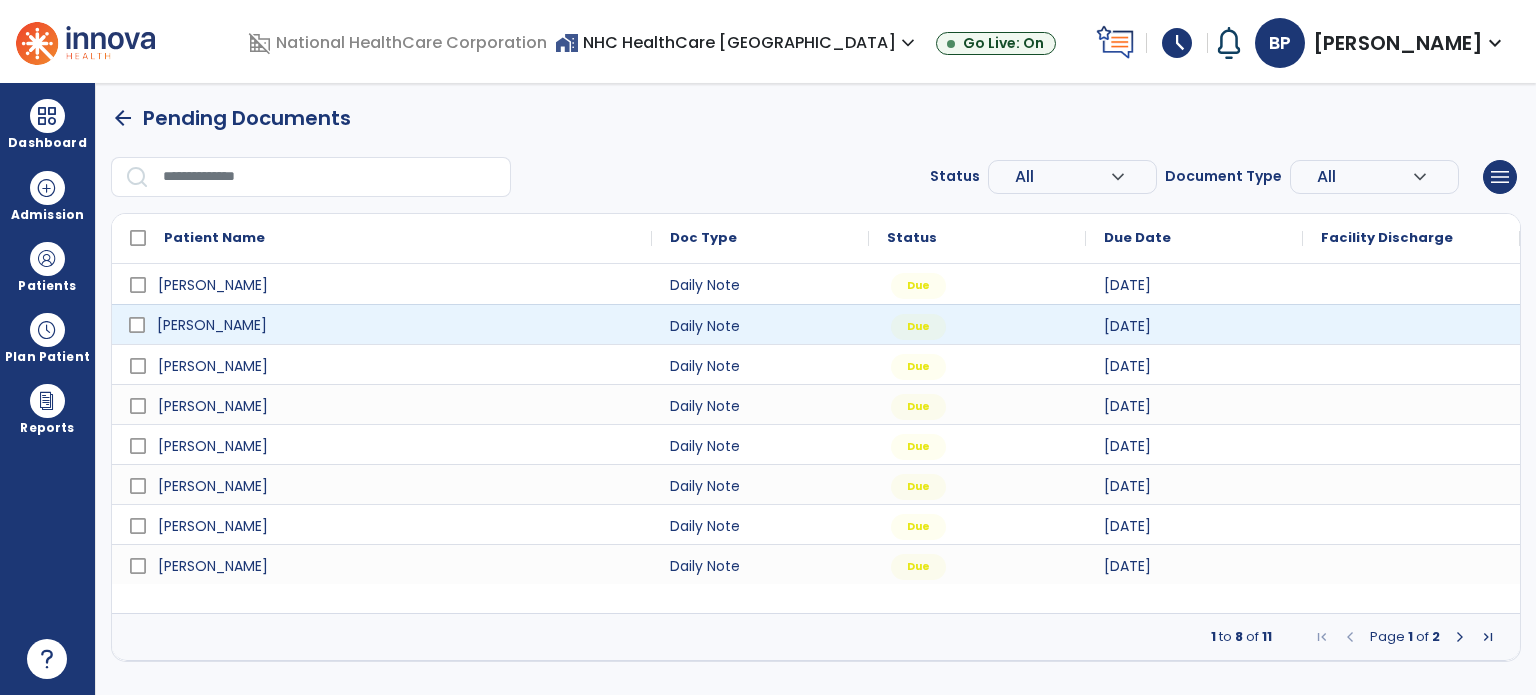 click on "[PERSON_NAME]" at bounding box center (212, 325) 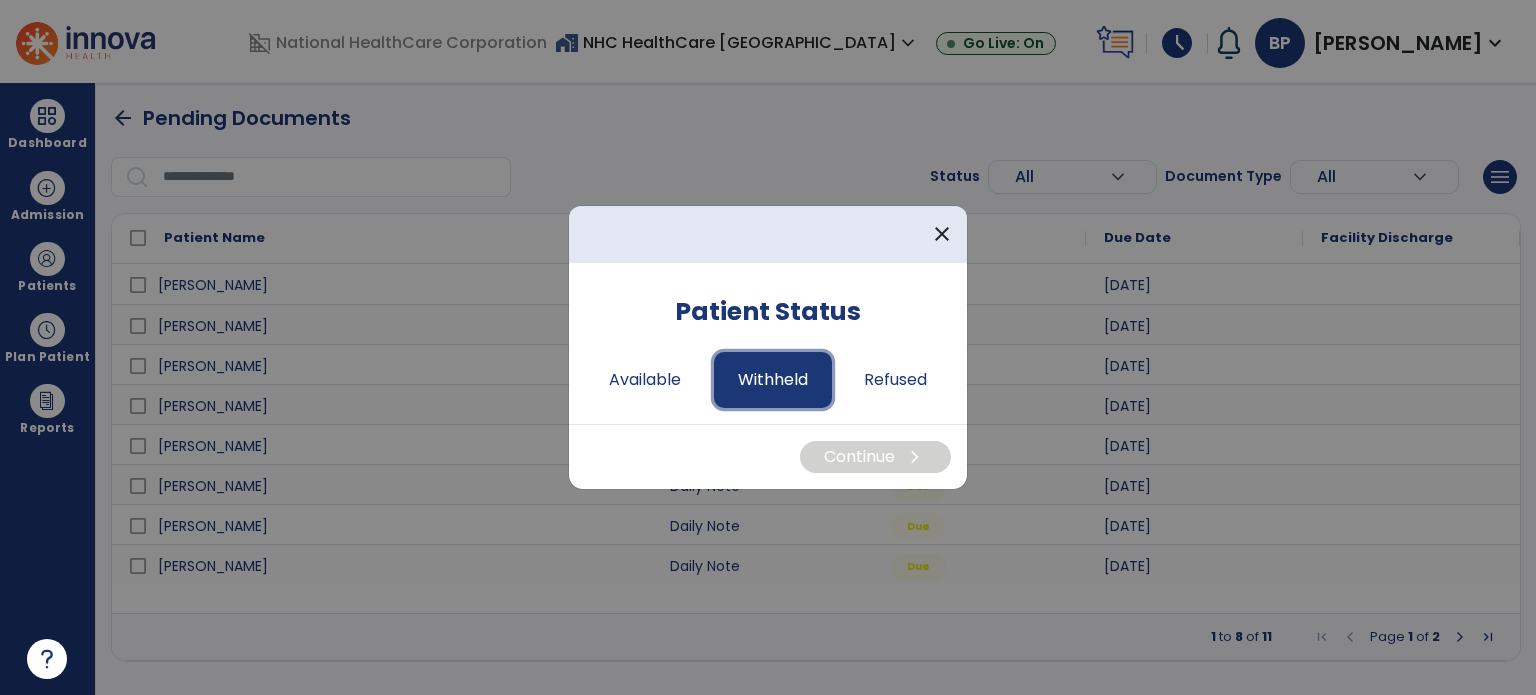 click on "Withheld" at bounding box center (773, 380) 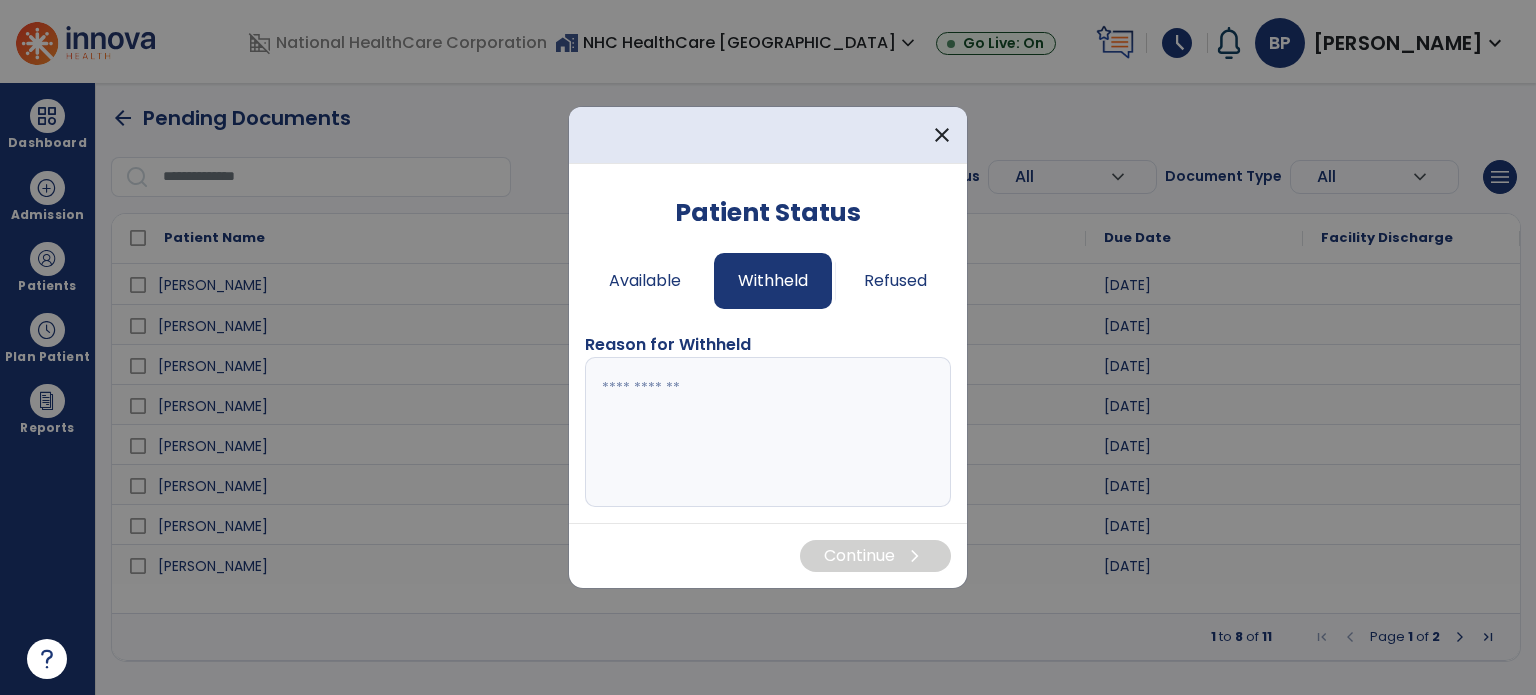click at bounding box center (768, 432) 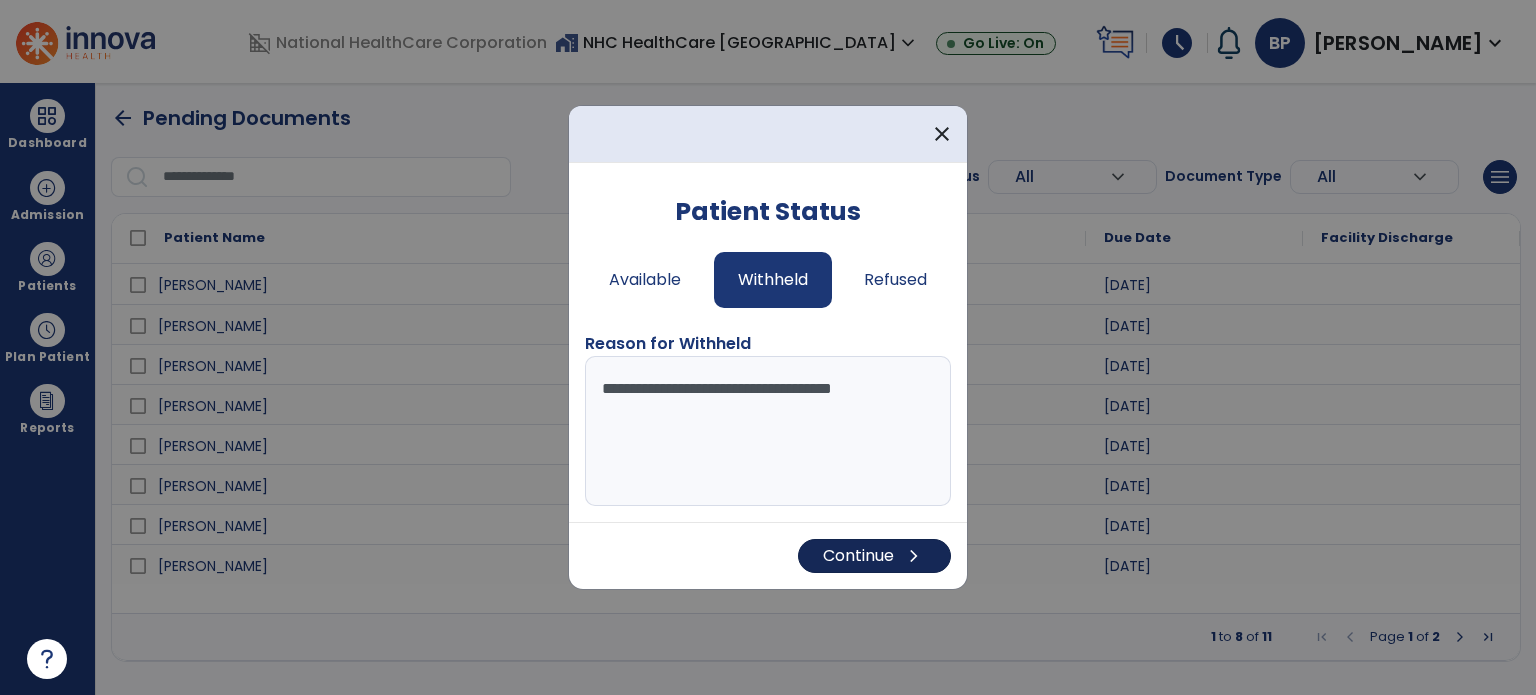 type on "**********" 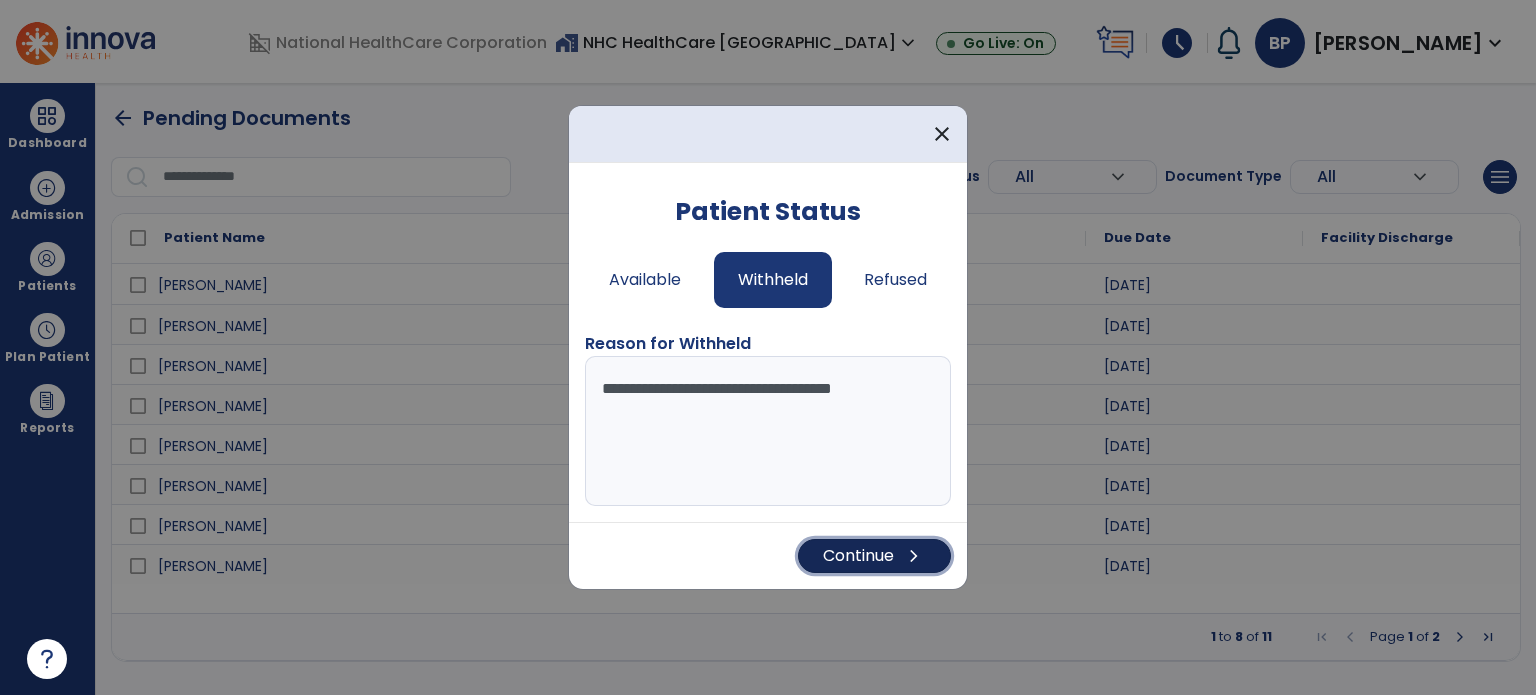 click on "Continue   chevron_right" at bounding box center [874, 556] 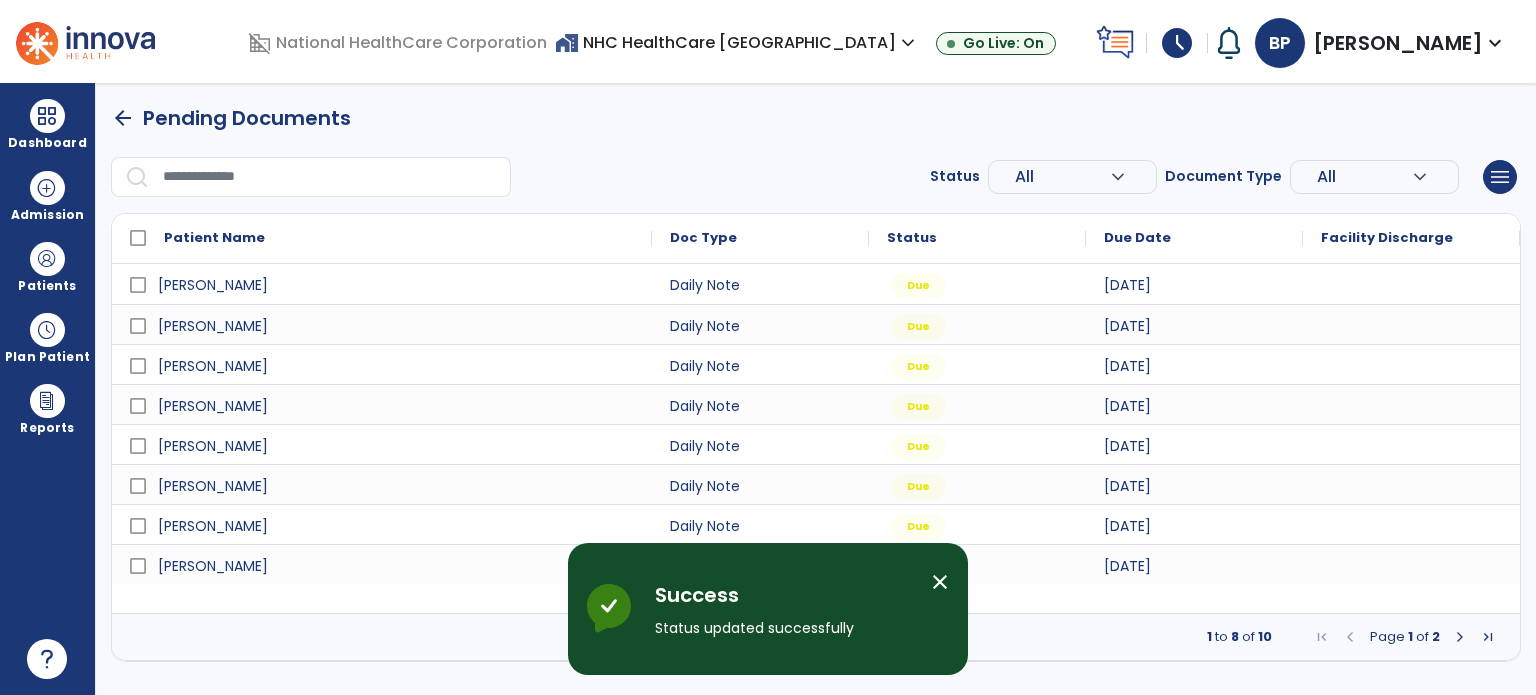click on "close" at bounding box center [948, 585] 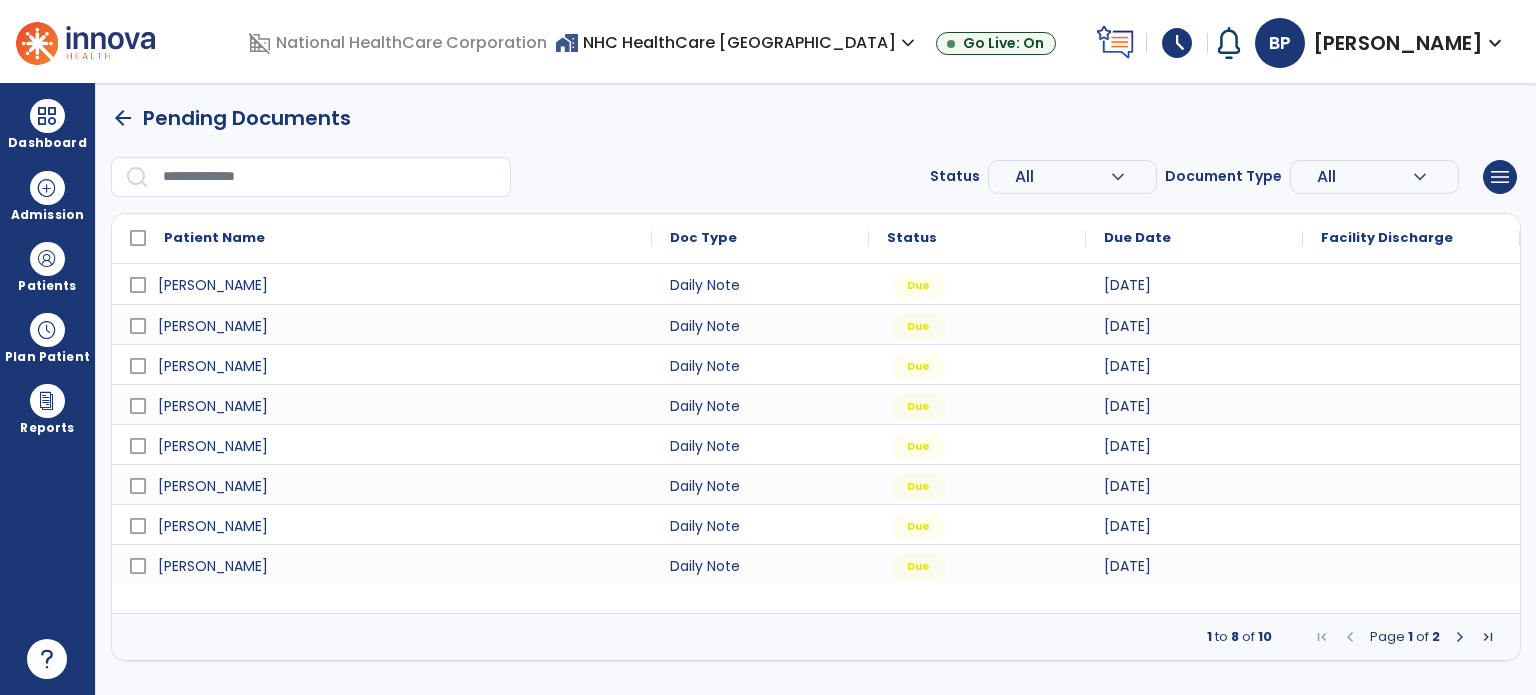 click at bounding box center [1460, 637] 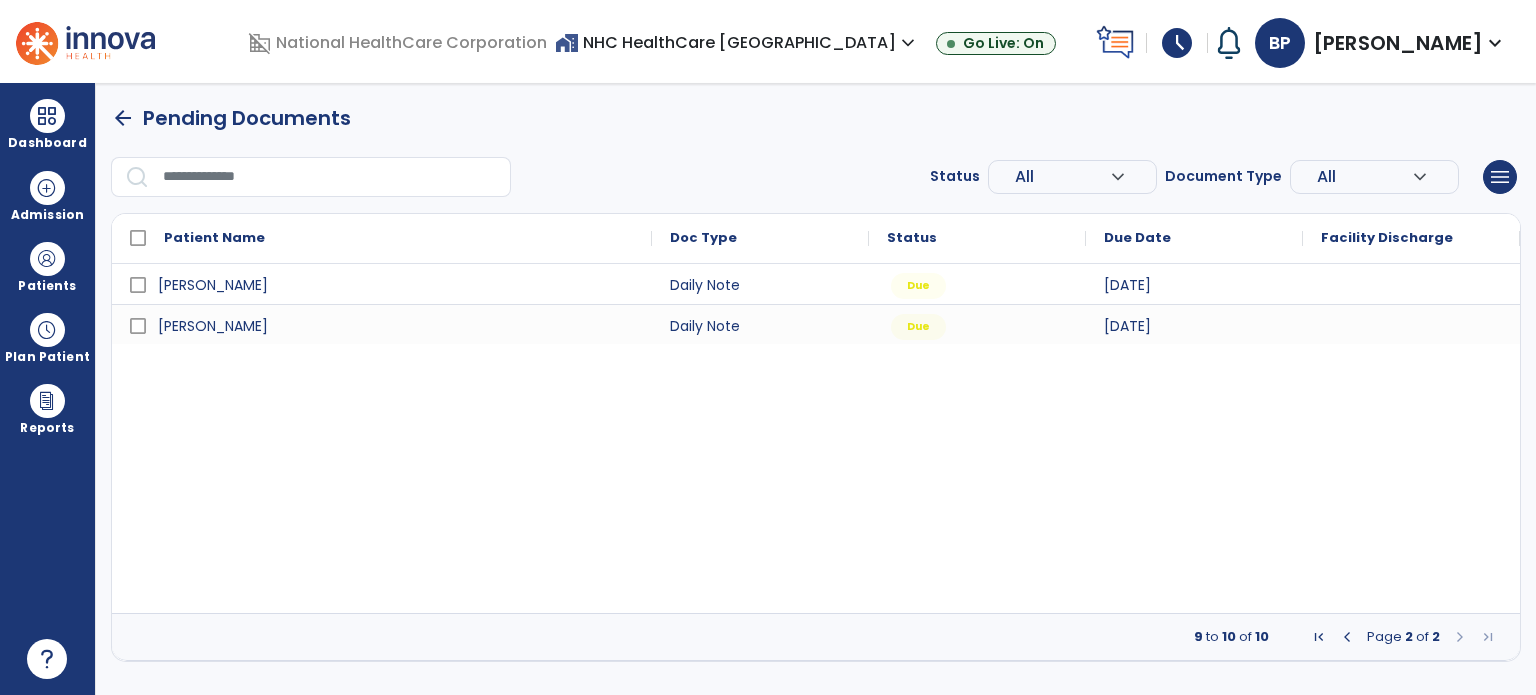 click at bounding box center [1347, 637] 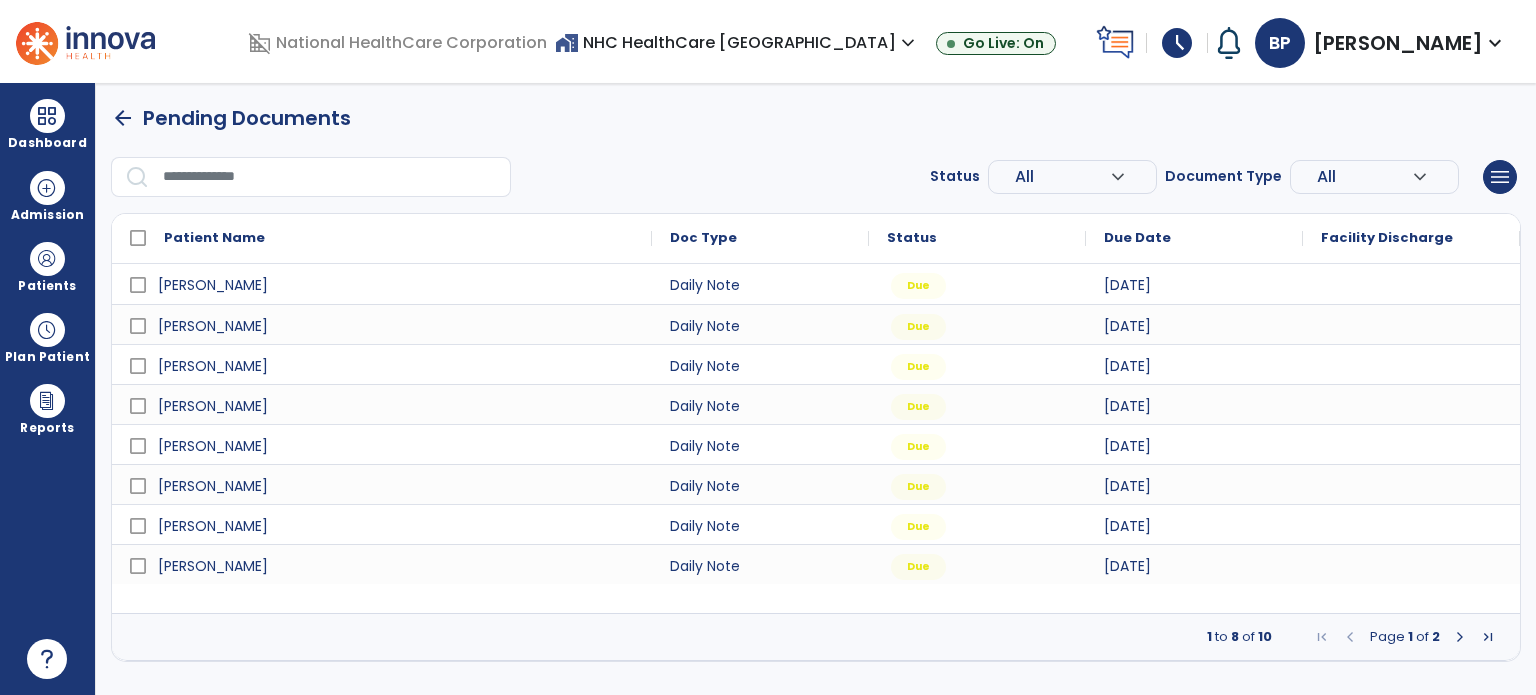 click at bounding box center [1460, 637] 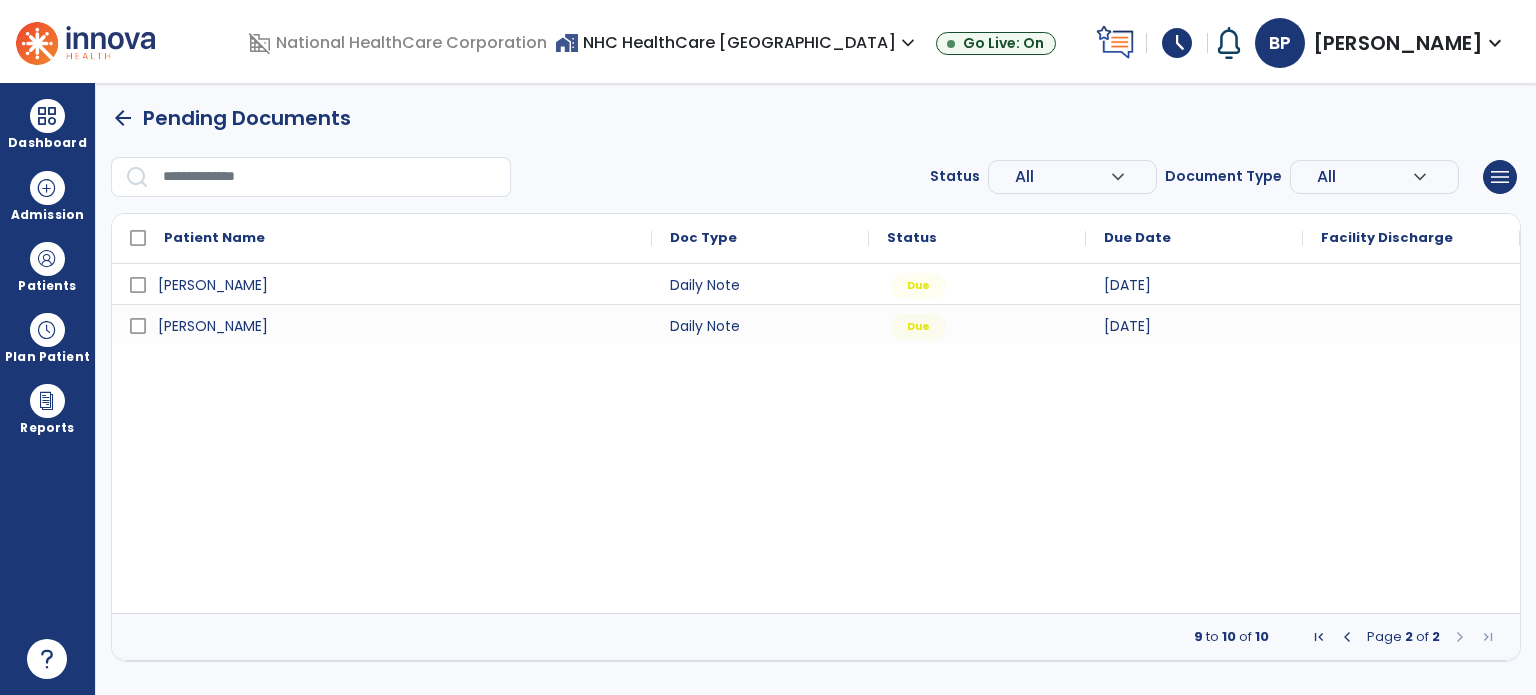click on "arrow_back" at bounding box center (123, 118) 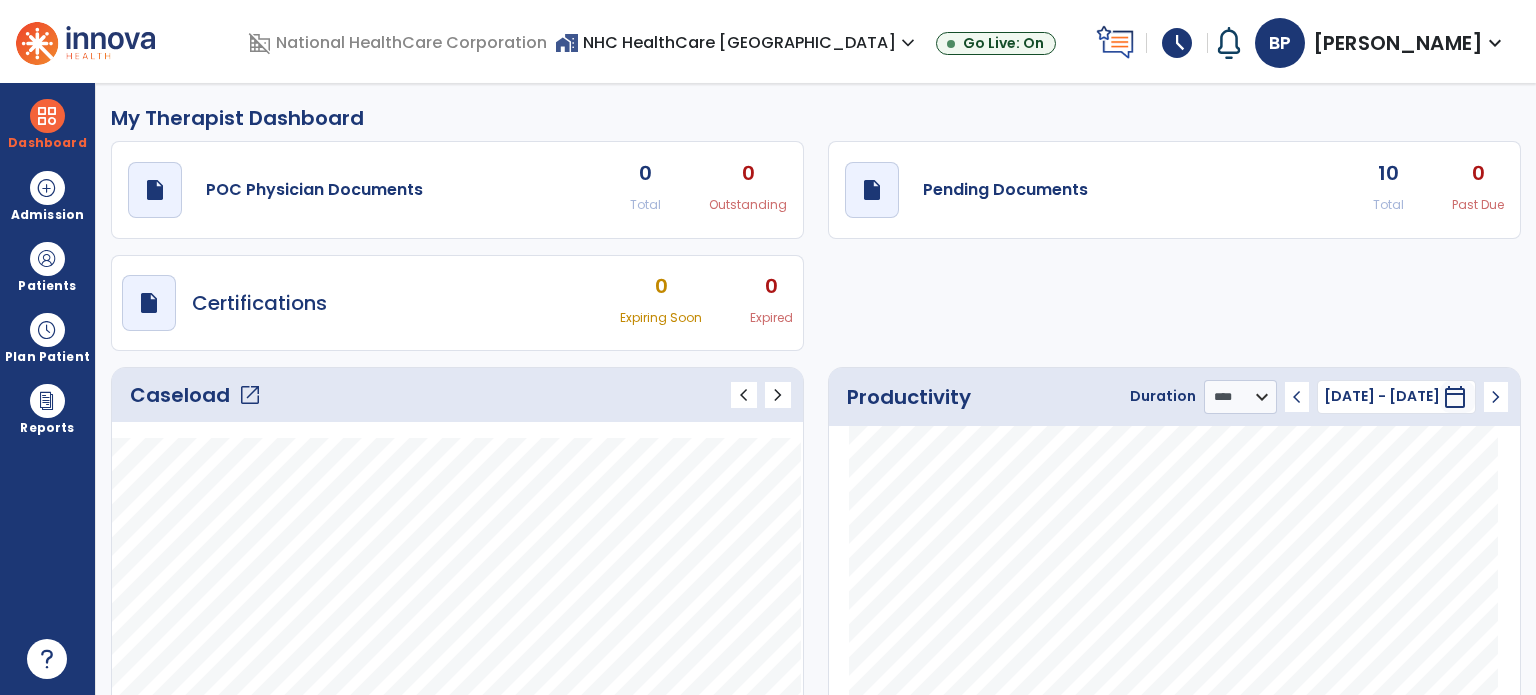 click on "Caseload   open_in_new" 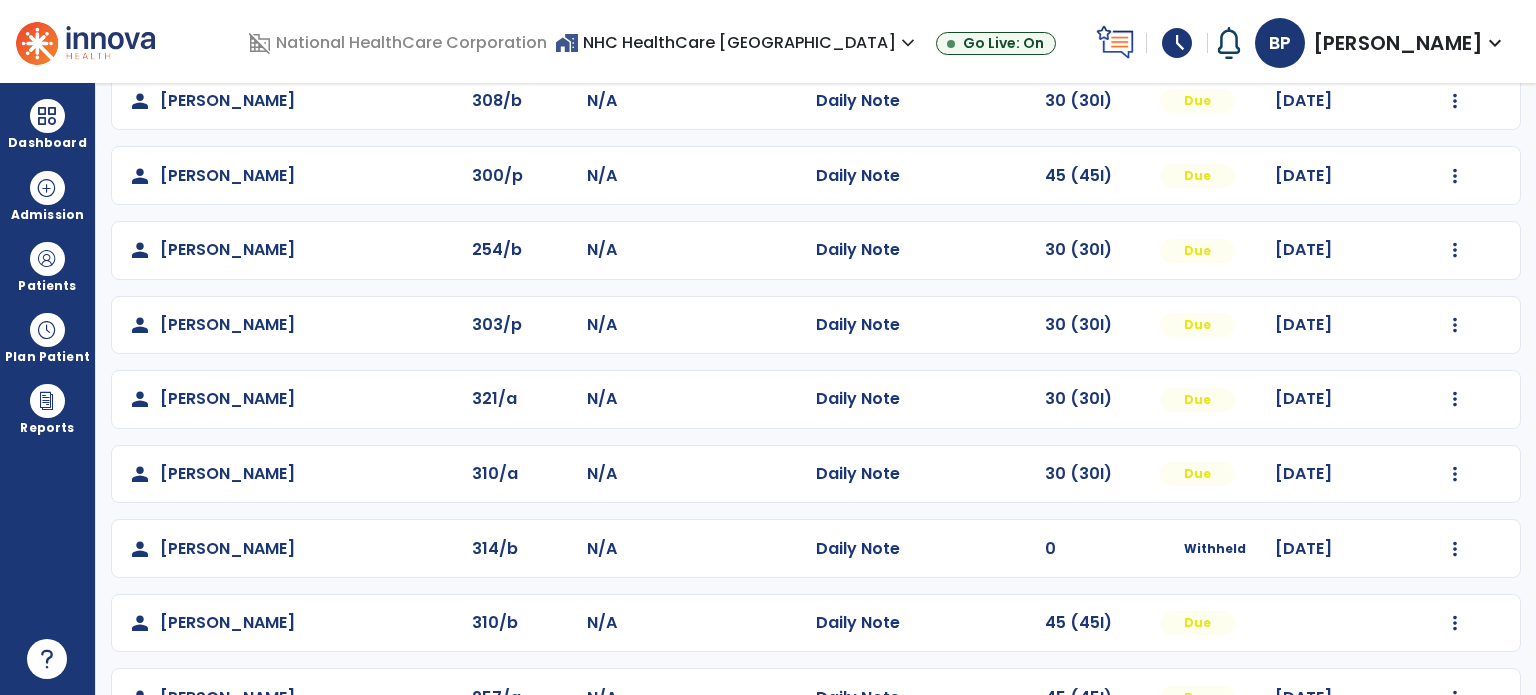 scroll, scrollTop: 468, scrollLeft: 0, axis: vertical 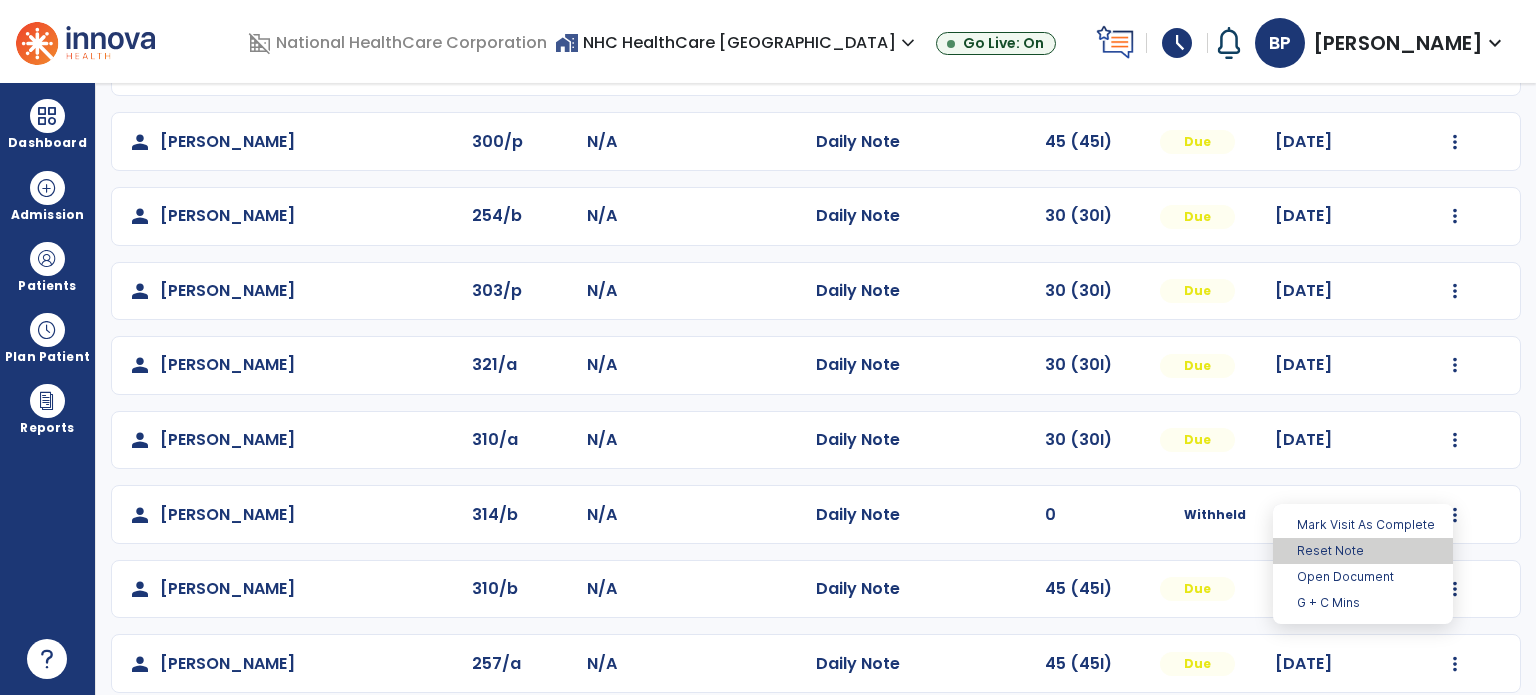 click on "Reset Note" at bounding box center (1363, 551) 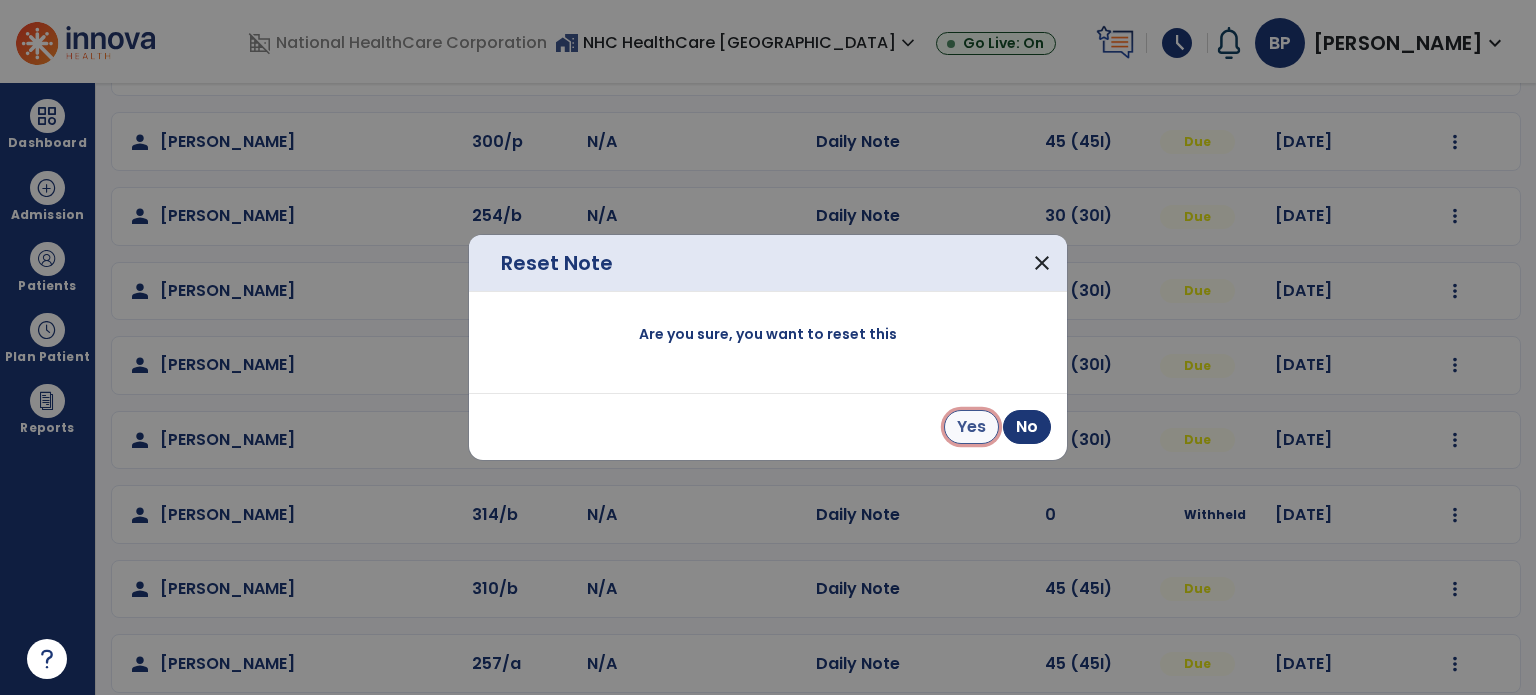 click on "Yes" at bounding box center [971, 427] 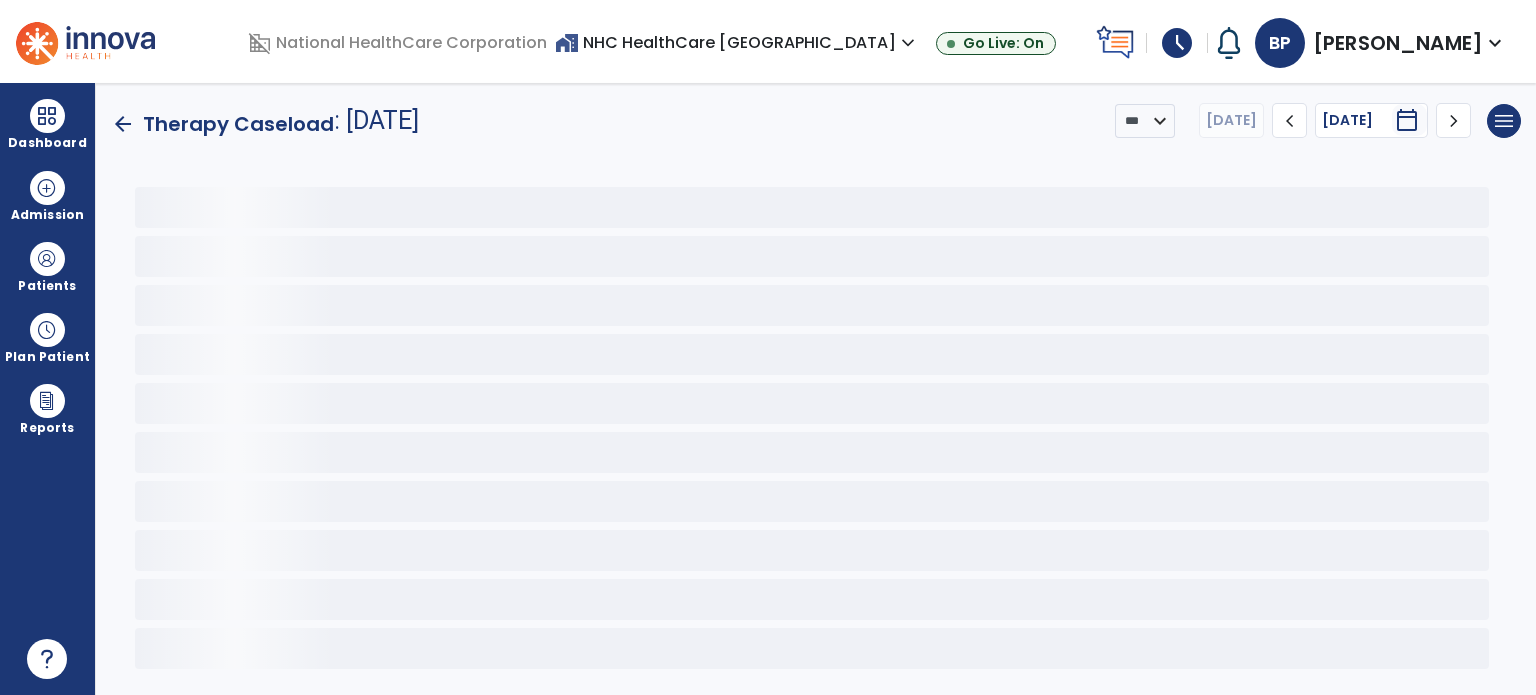 scroll, scrollTop: 0, scrollLeft: 0, axis: both 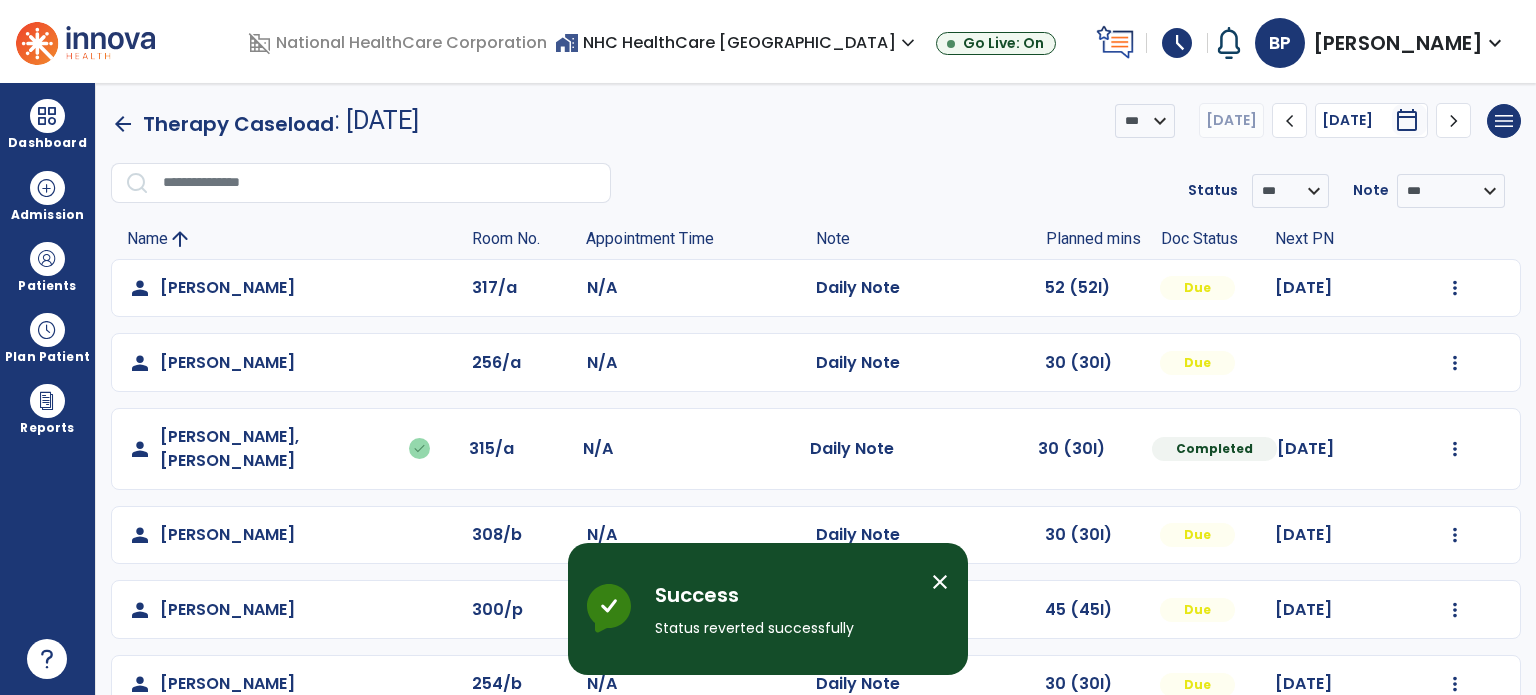 click on "arrow_back" 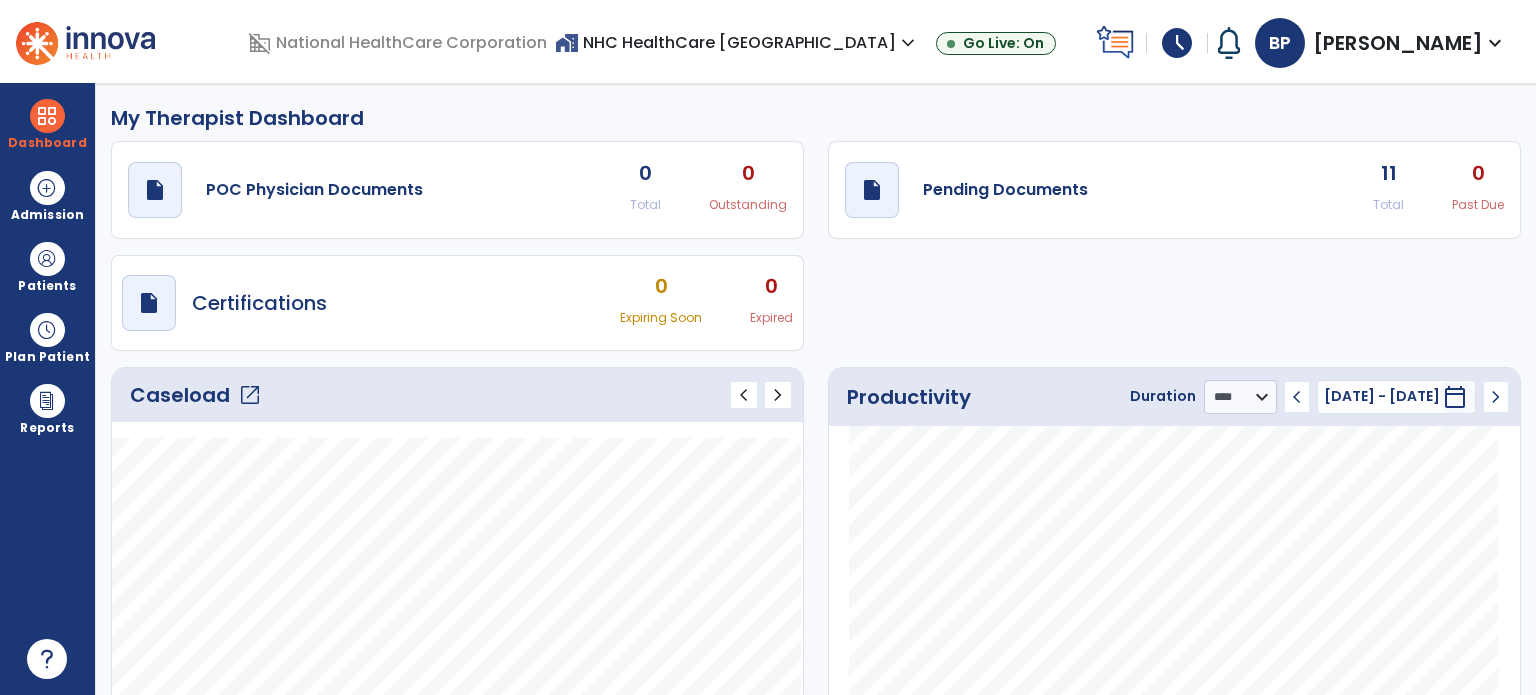 click on "11 Total 0 Past Due" 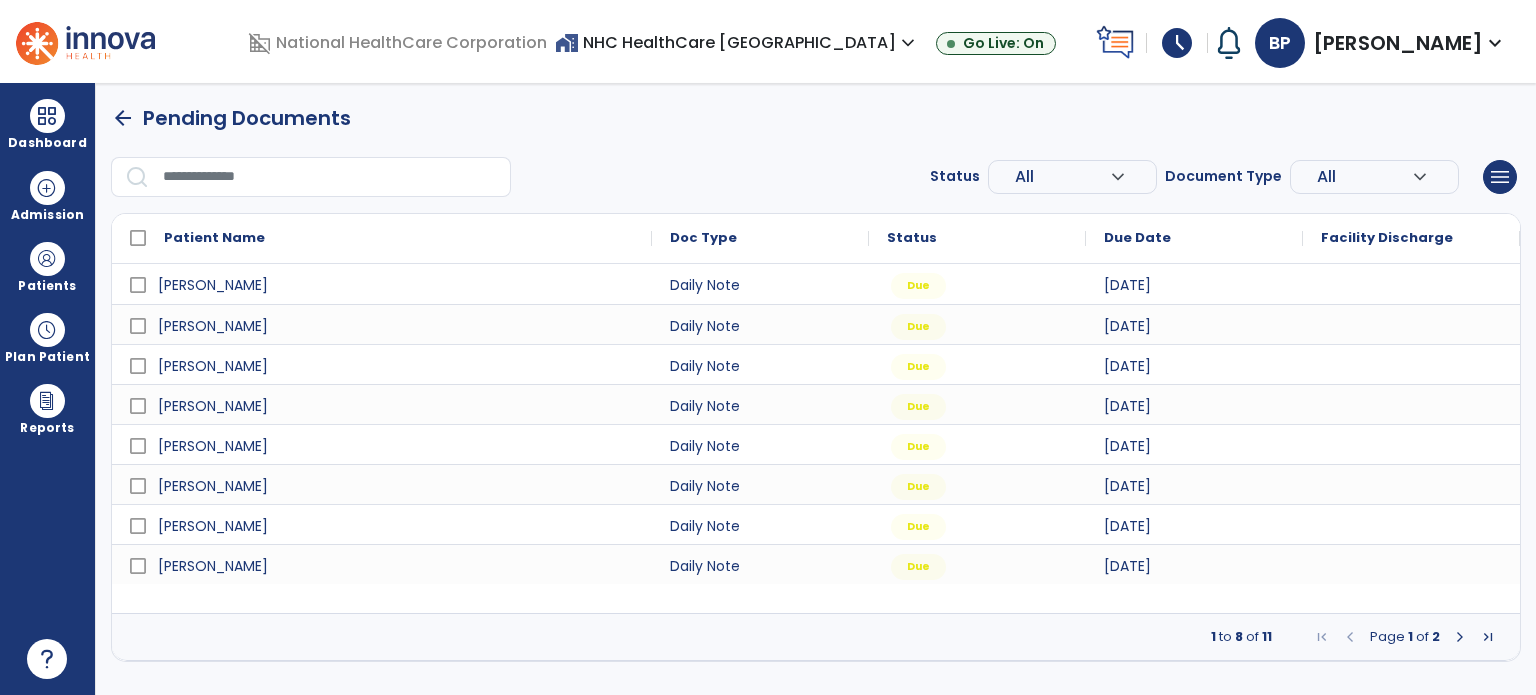 click at bounding box center [1460, 637] 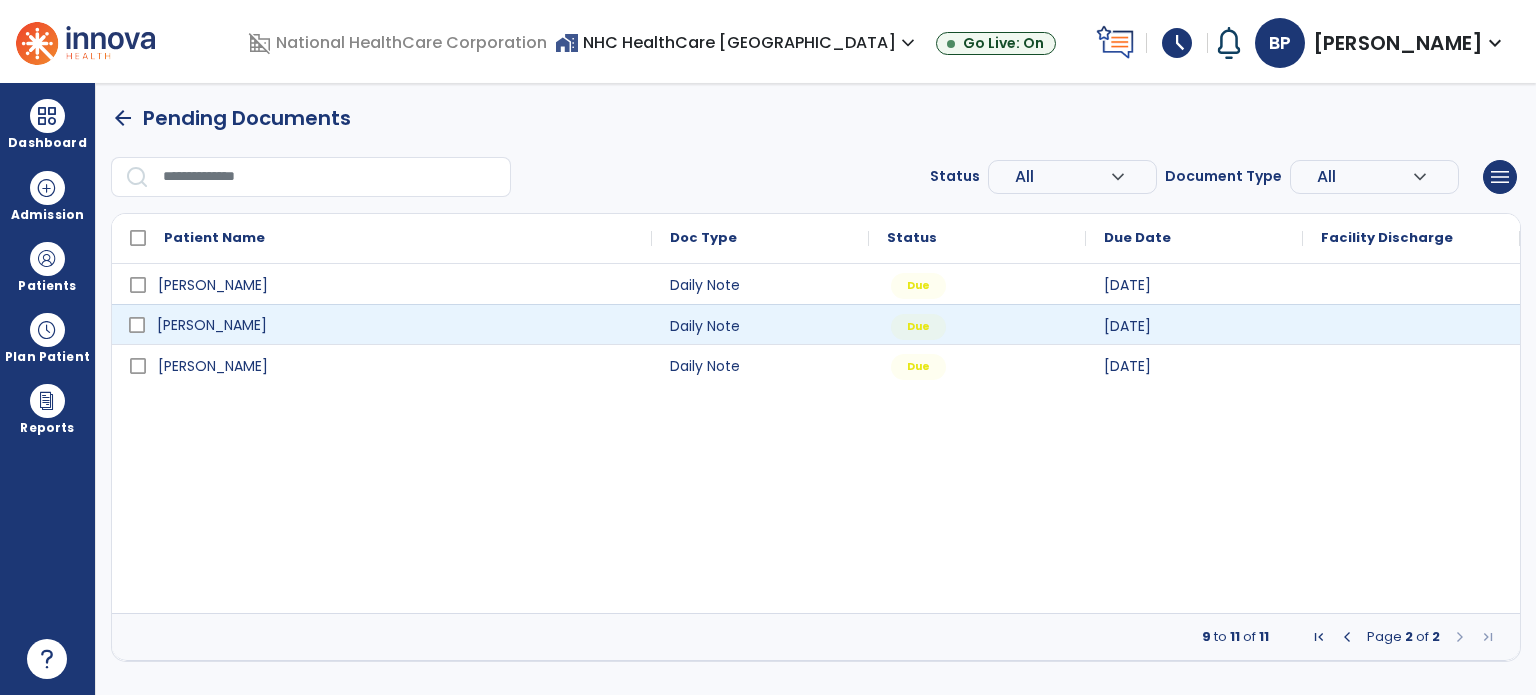 click on "[PERSON_NAME]" at bounding box center [396, 325] 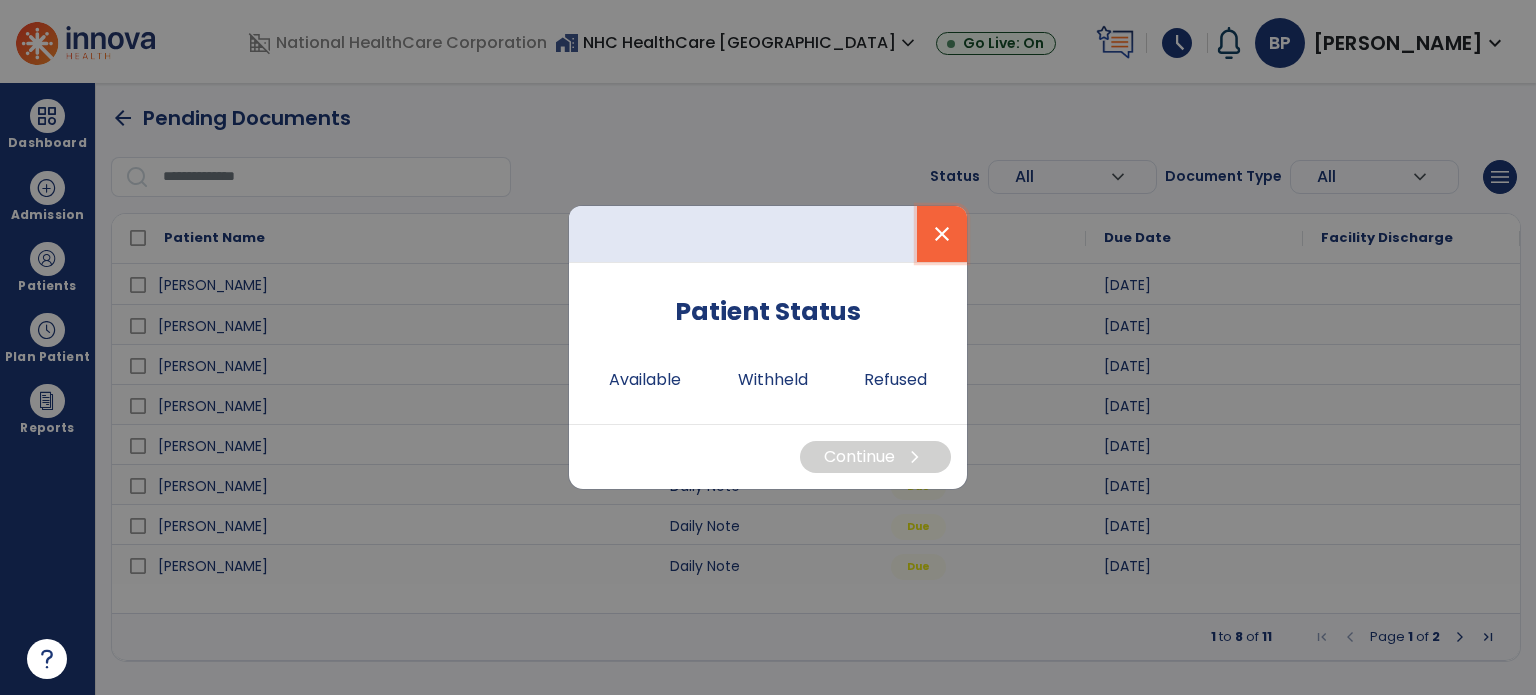 click on "close" at bounding box center [942, 234] 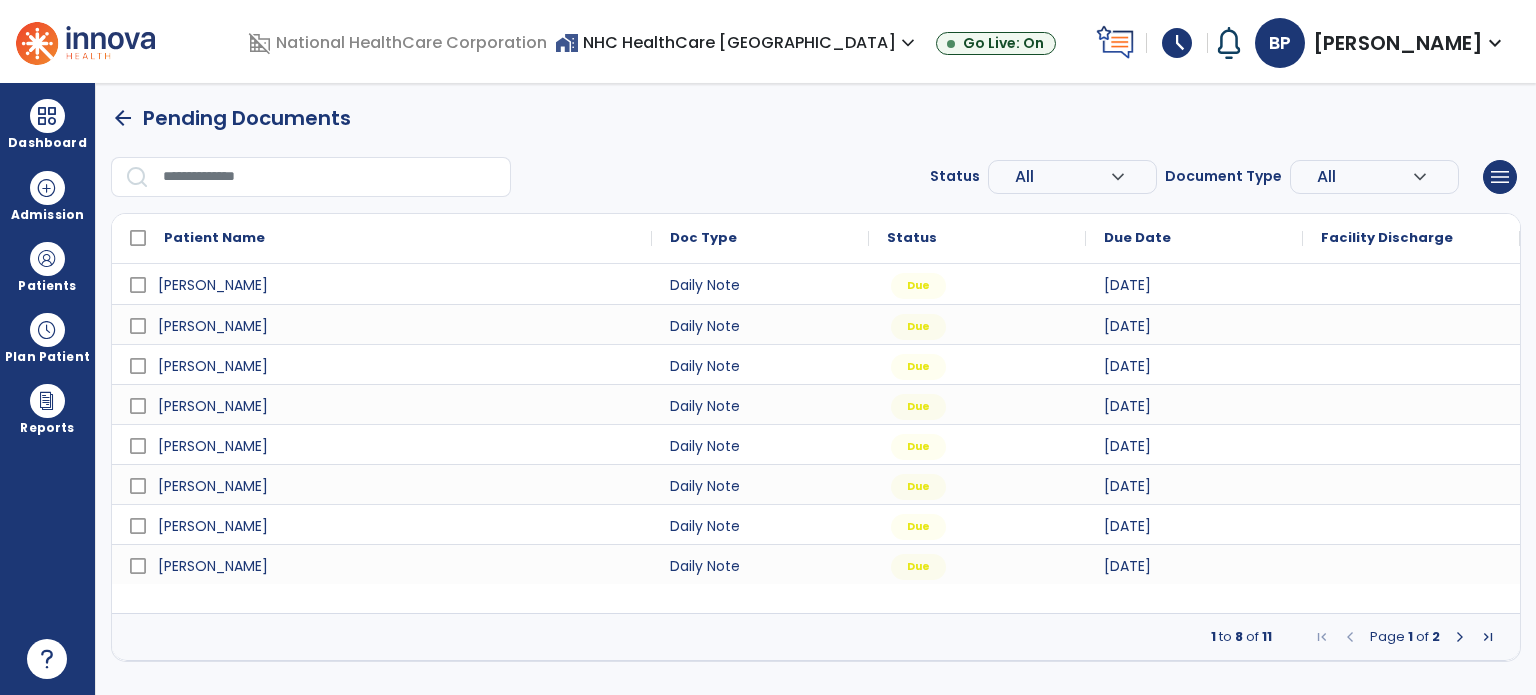 click at bounding box center [1460, 637] 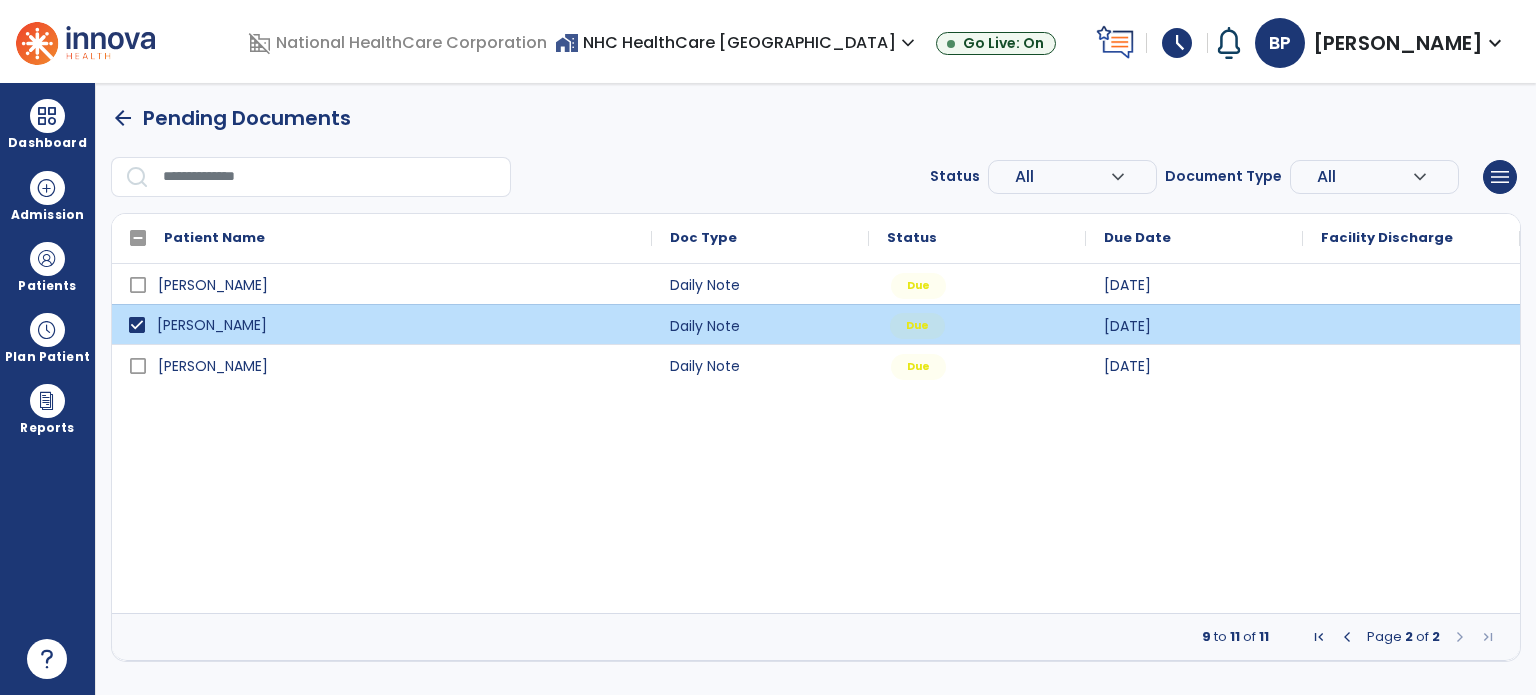 click on "Due" at bounding box center (977, 324) 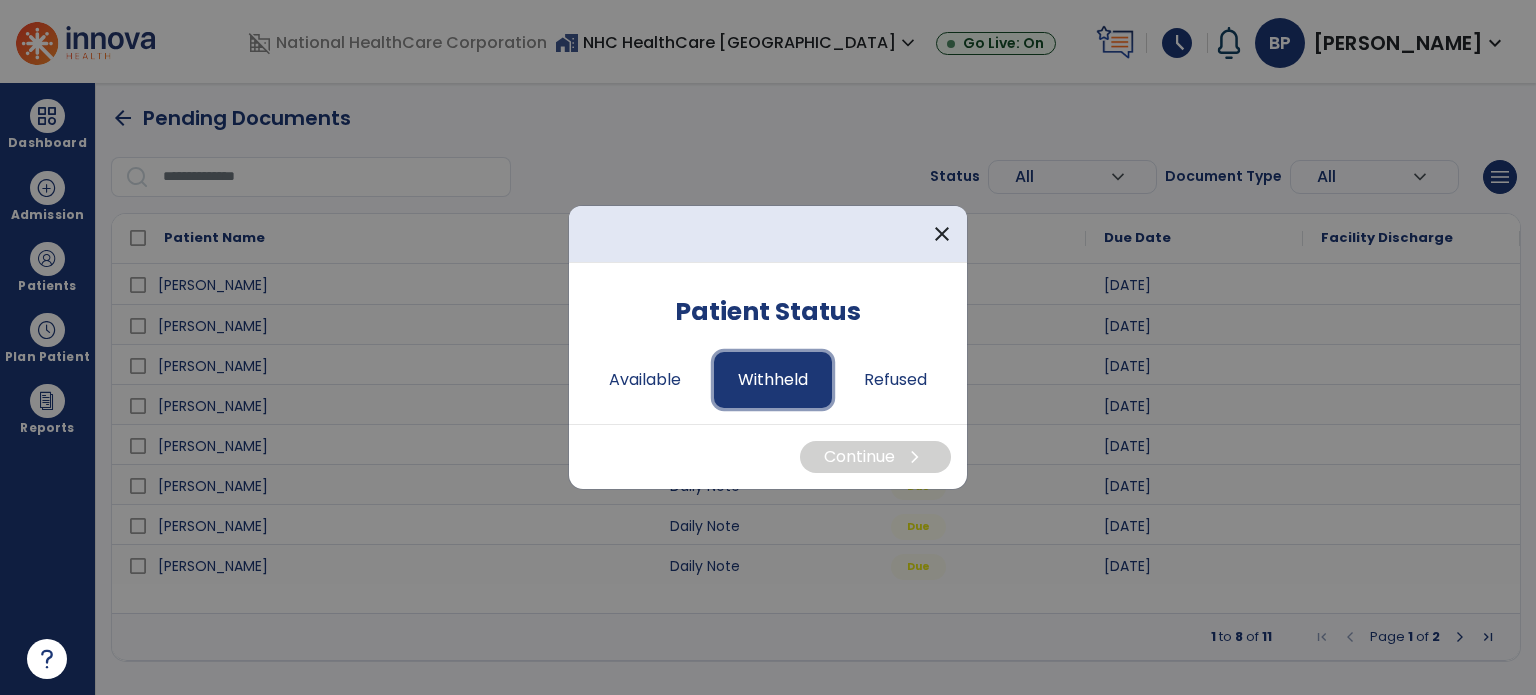 click on "Withheld" at bounding box center (773, 380) 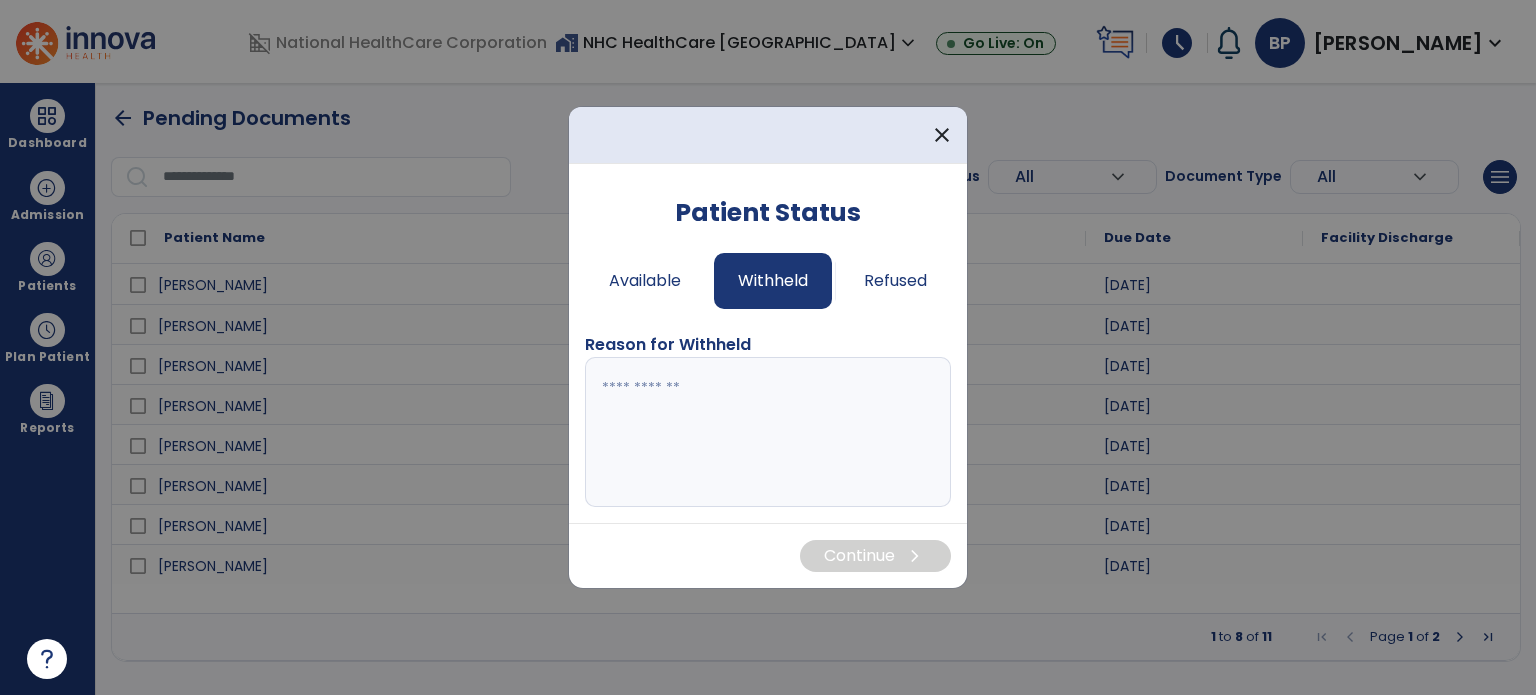 click at bounding box center [768, 432] 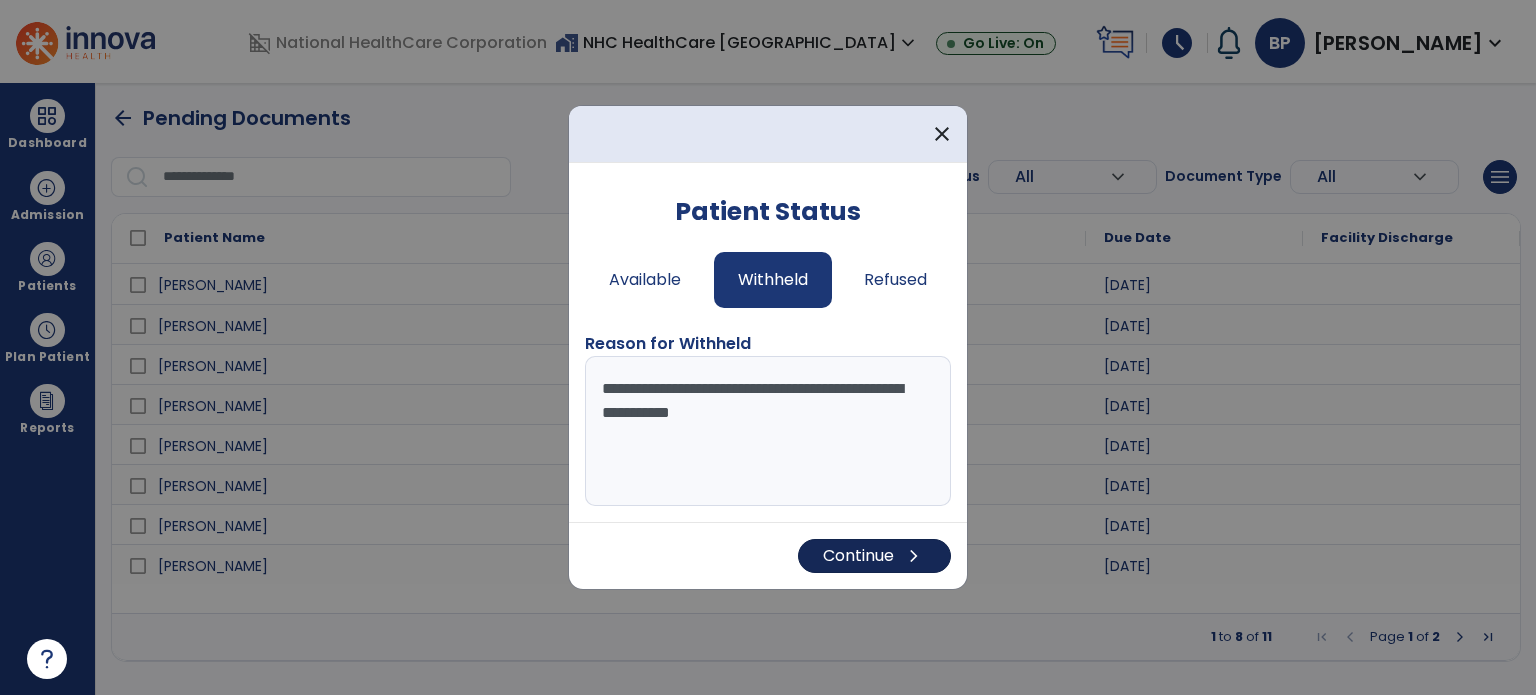 type on "**********" 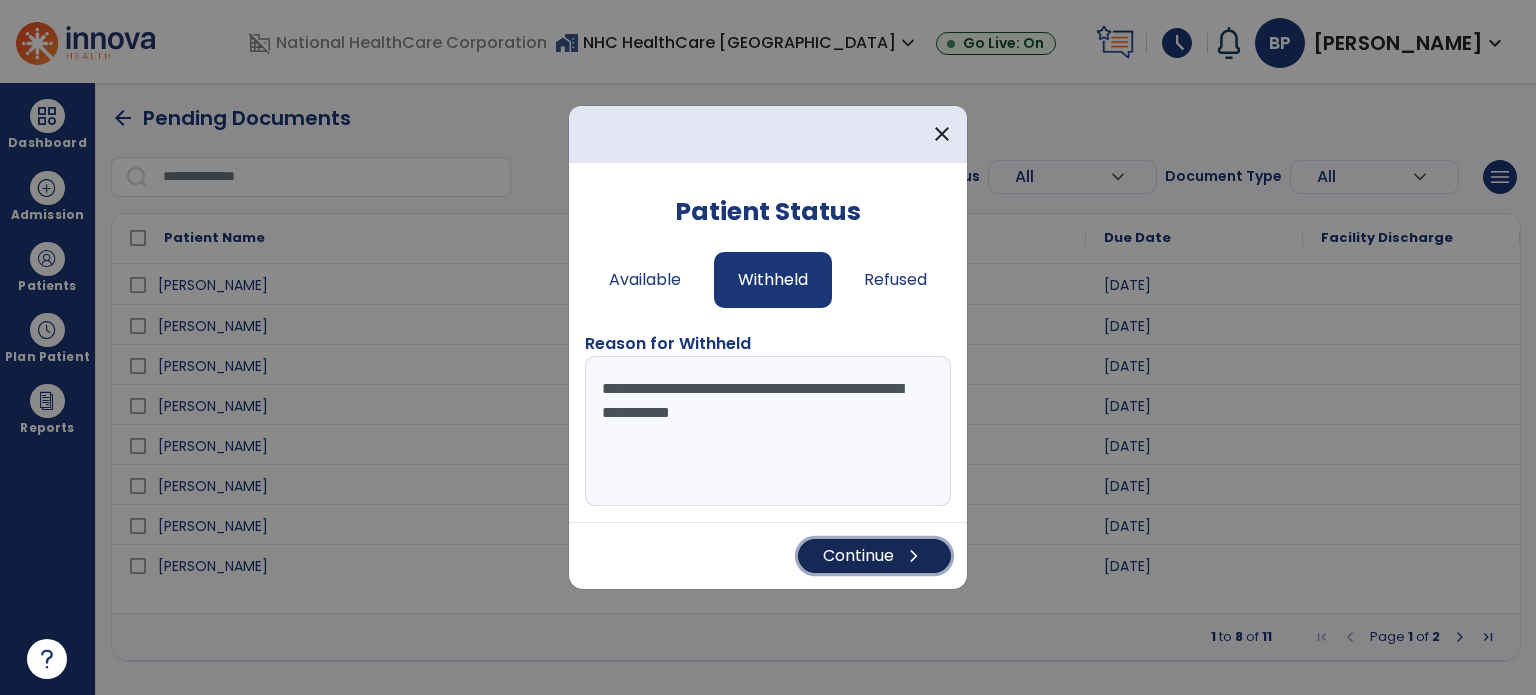 click on "Continue   chevron_right" at bounding box center [874, 556] 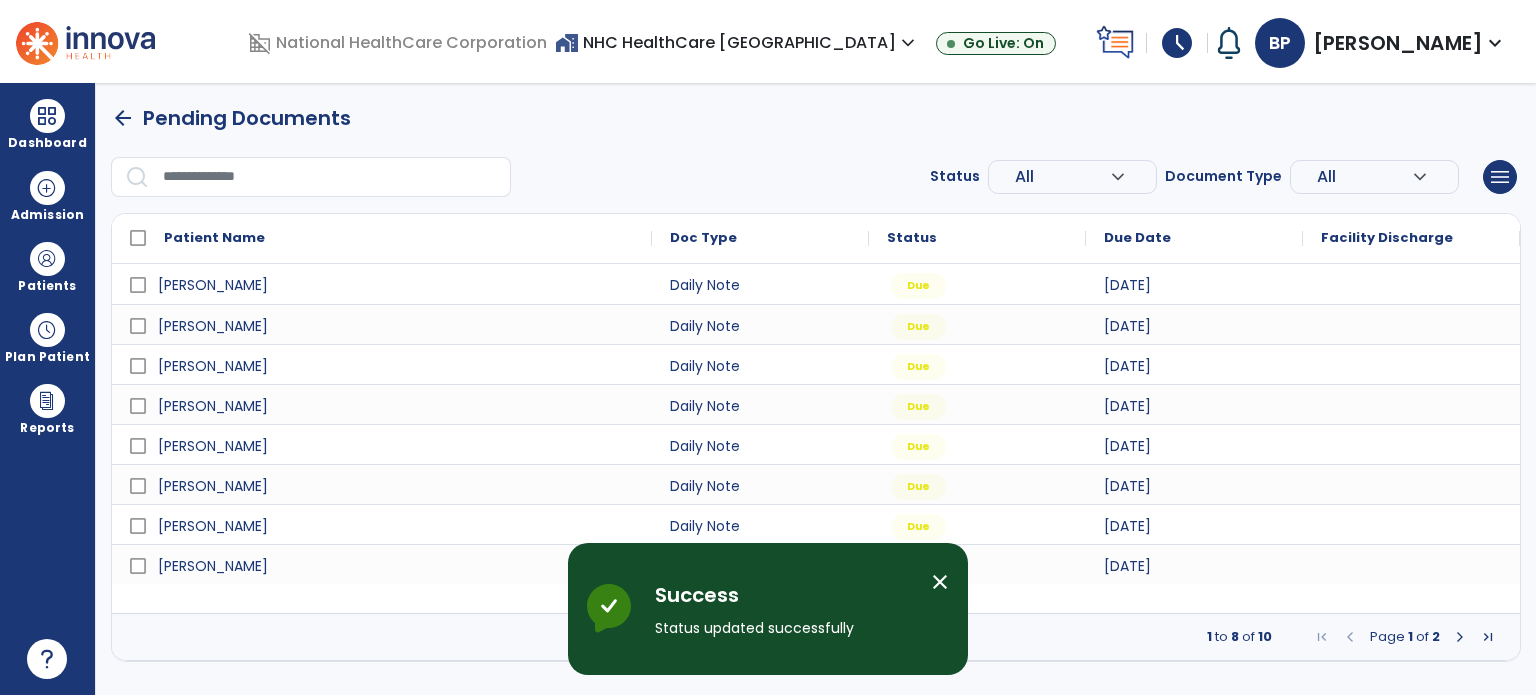 click on "close" at bounding box center [940, 582] 